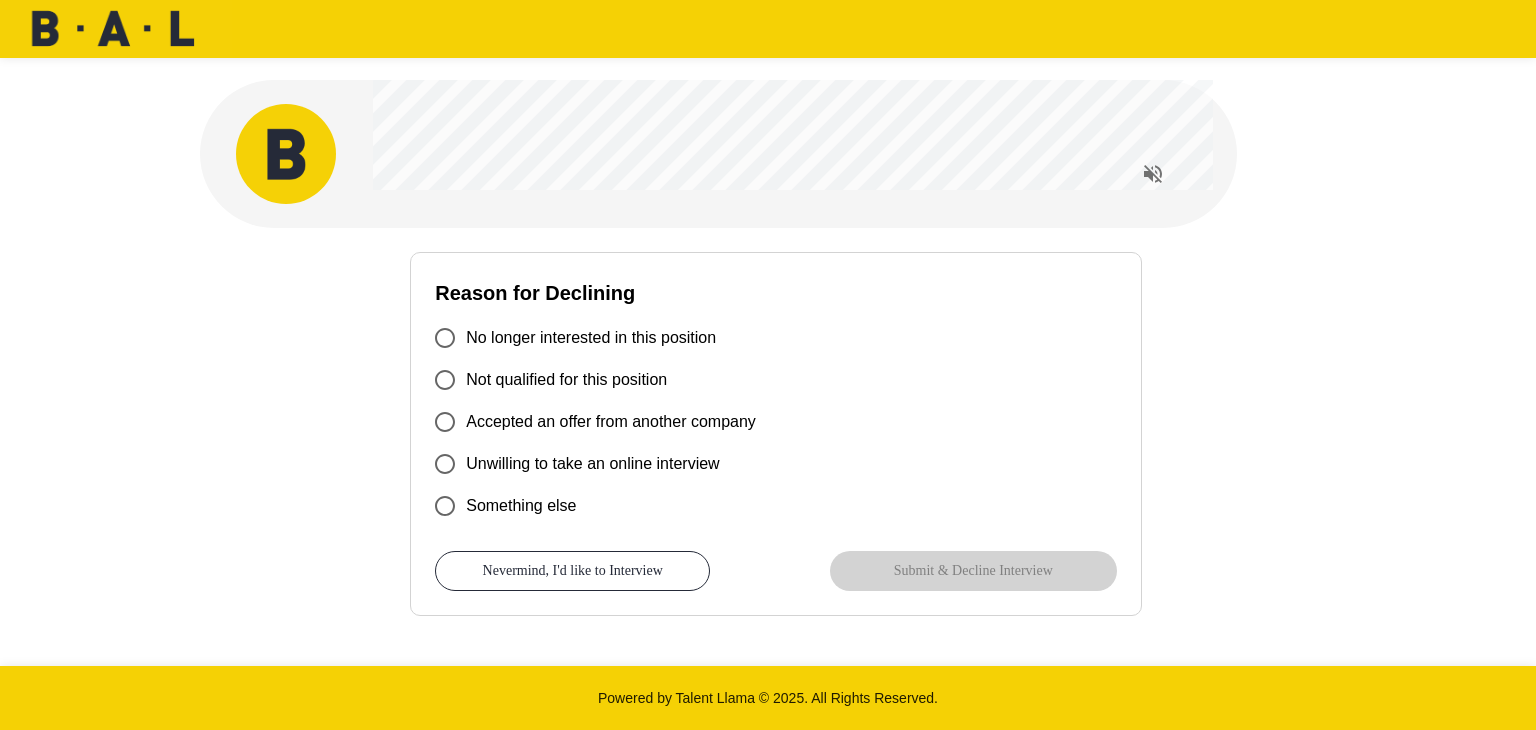 scroll, scrollTop: 0, scrollLeft: 0, axis: both 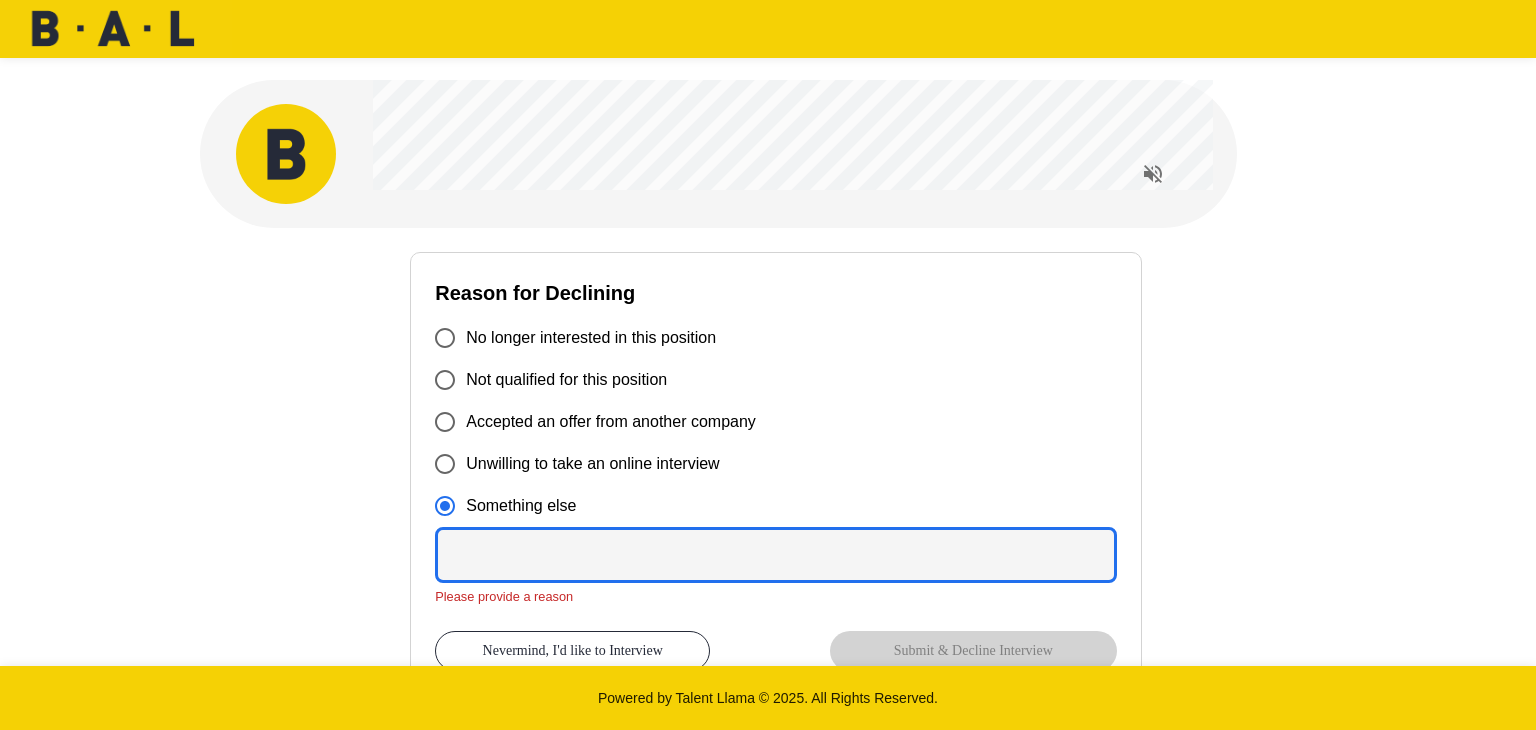 click at bounding box center (776, 555) 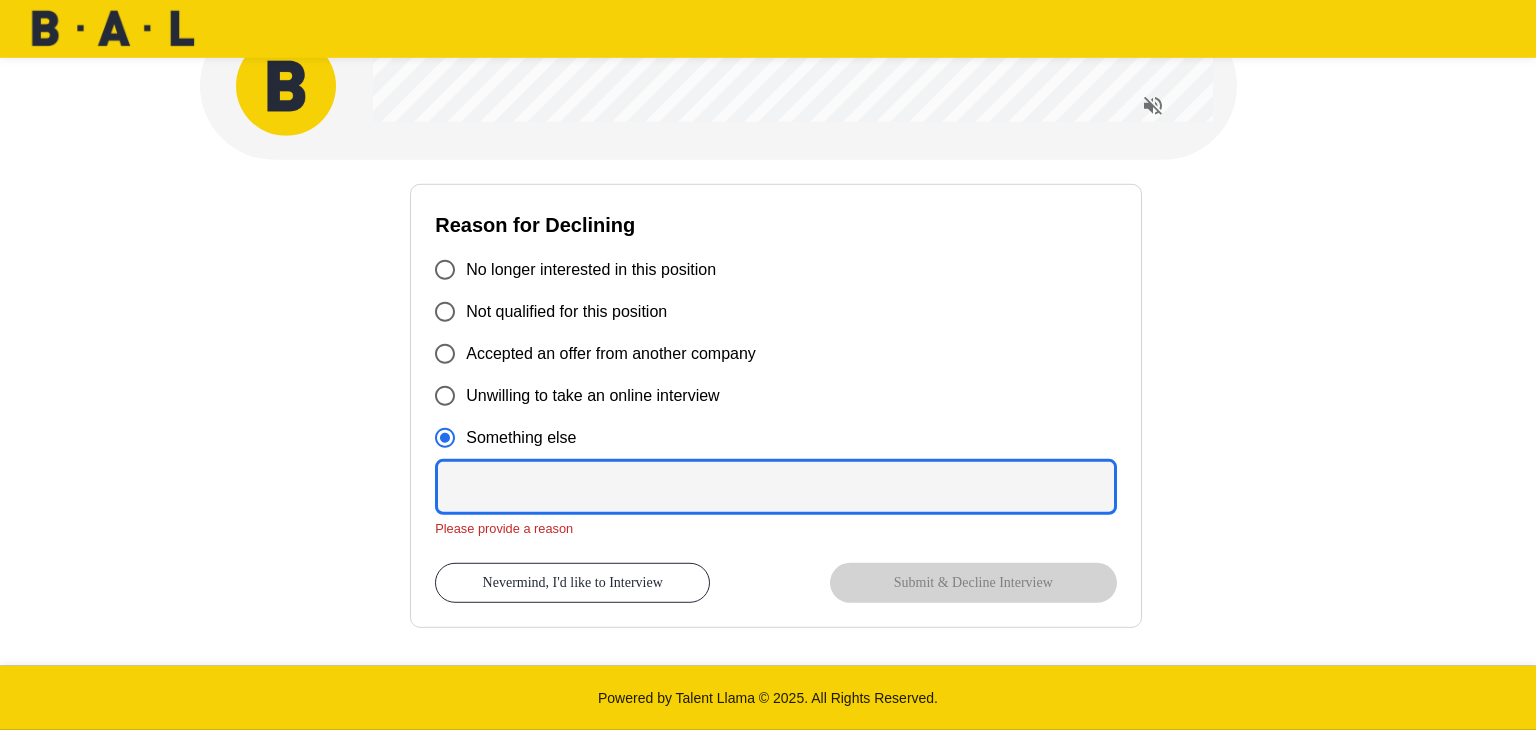 scroll, scrollTop: 105, scrollLeft: 0, axis: vertical 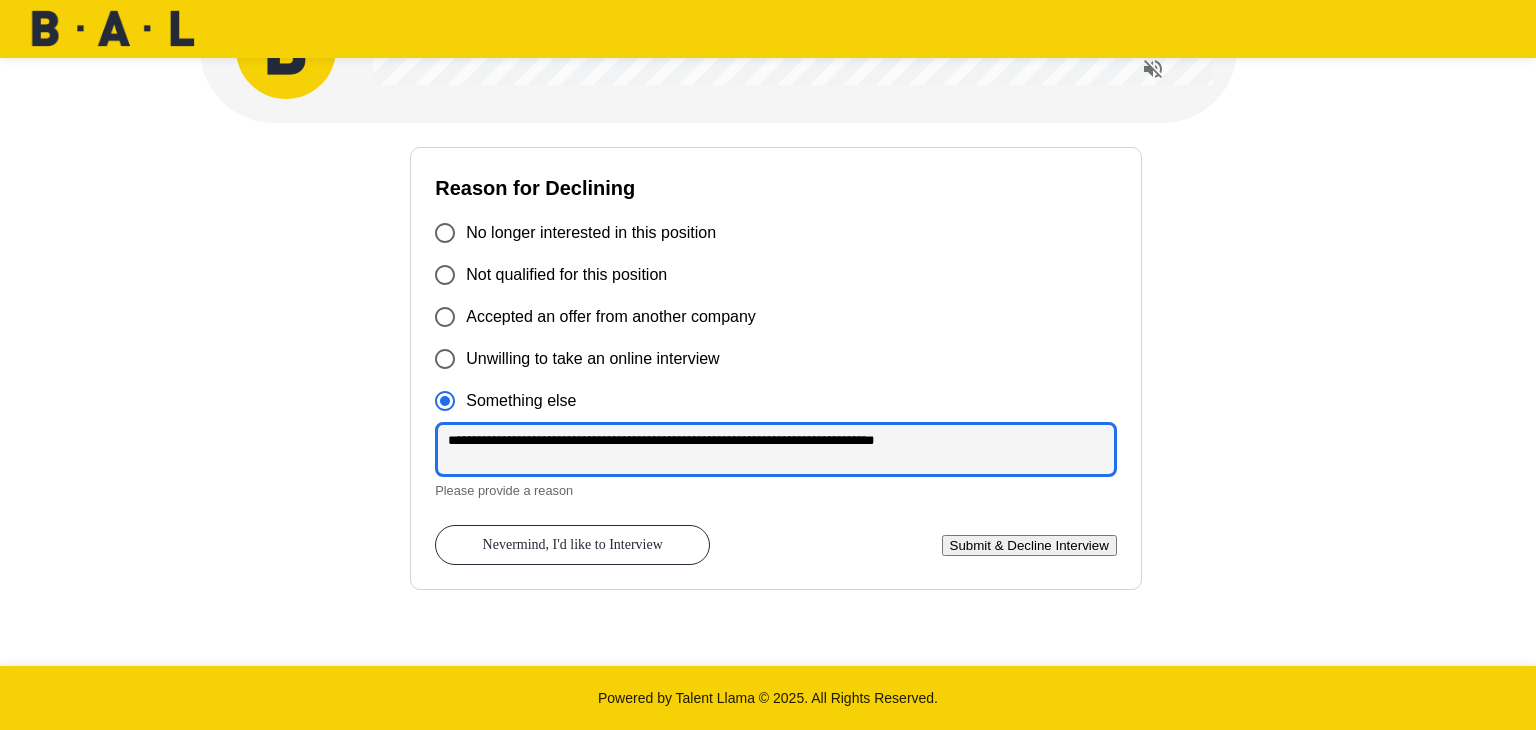 type on "**********" 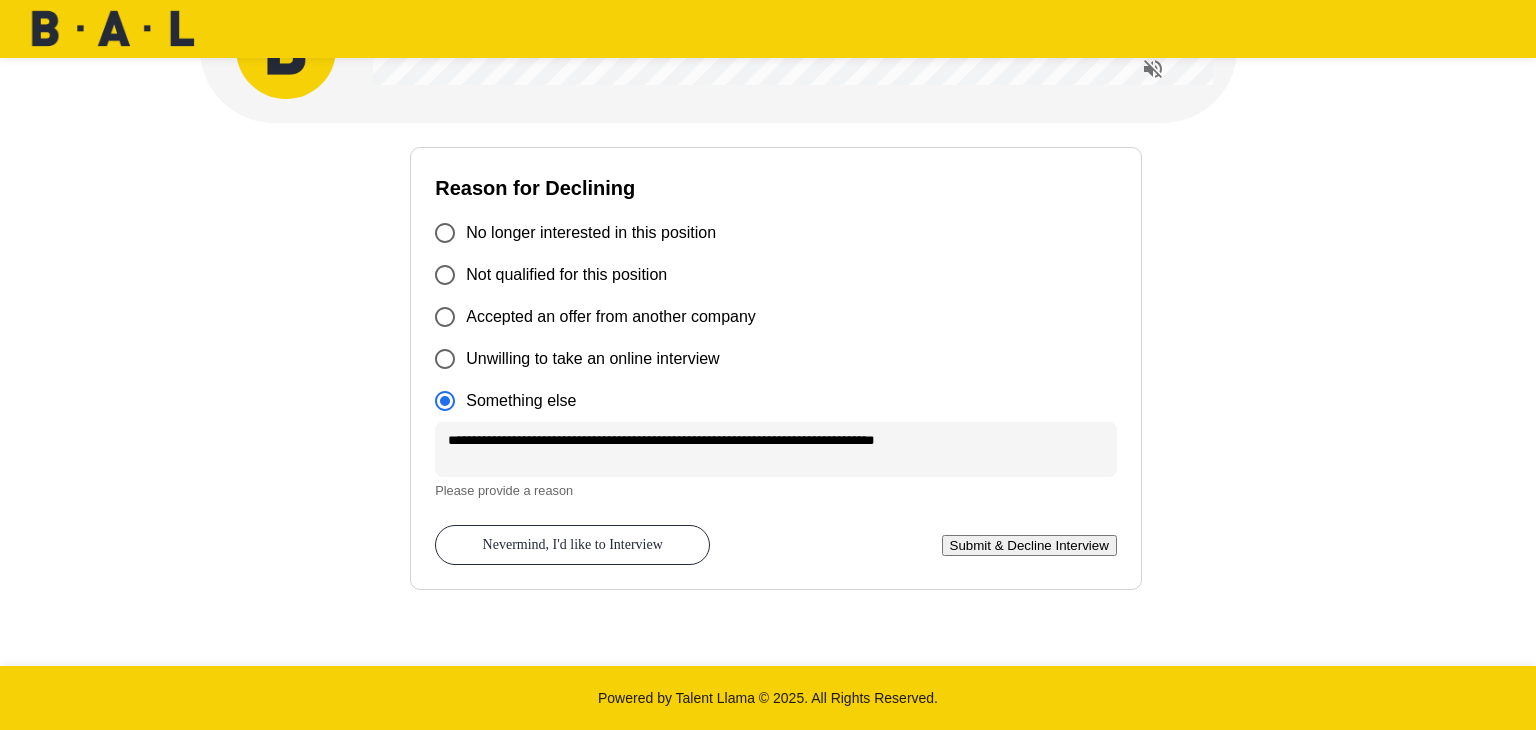 click on "Submit & Decline Interview" at bounding box center [1029, 545] 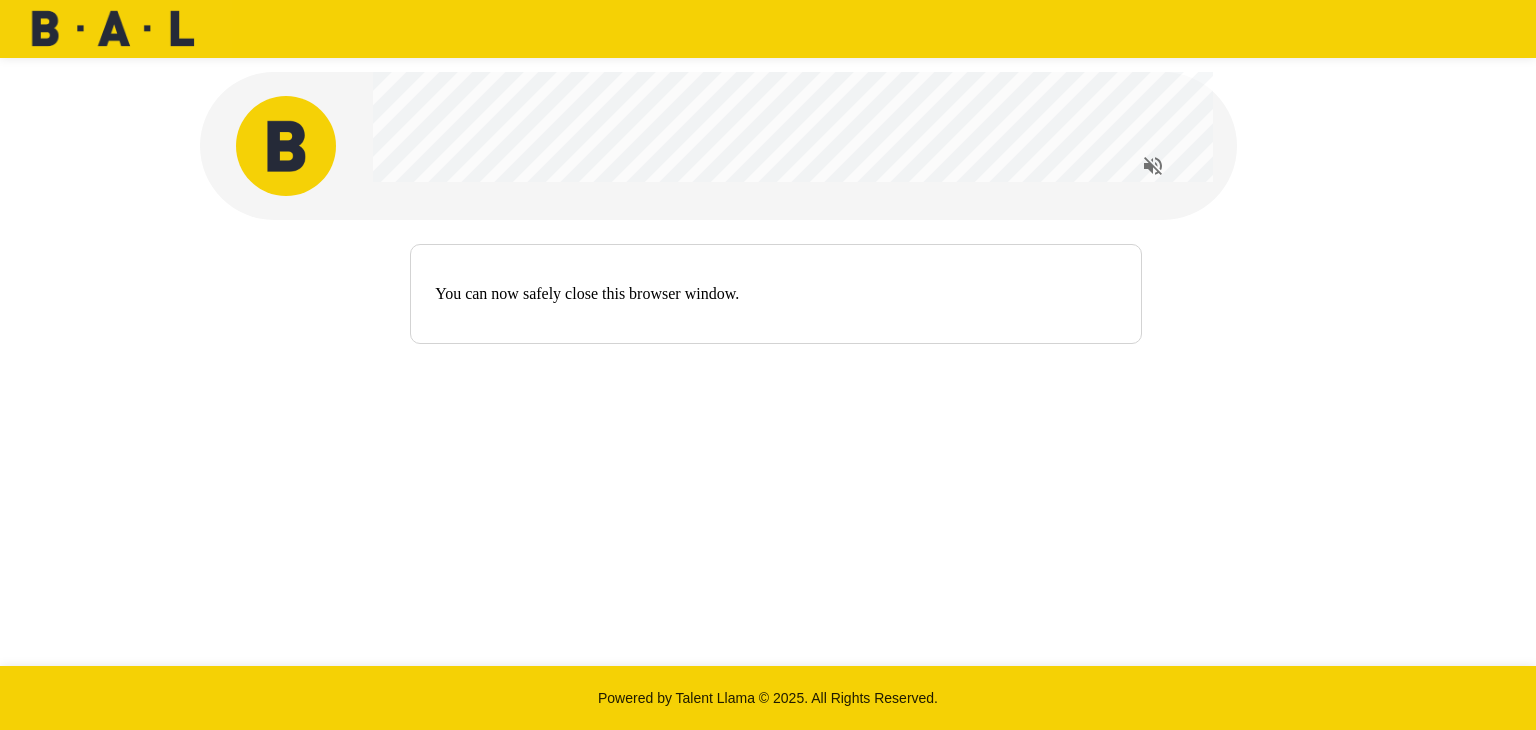 scroll, scrollTop: 0, scrollLeft: 0, axis: both 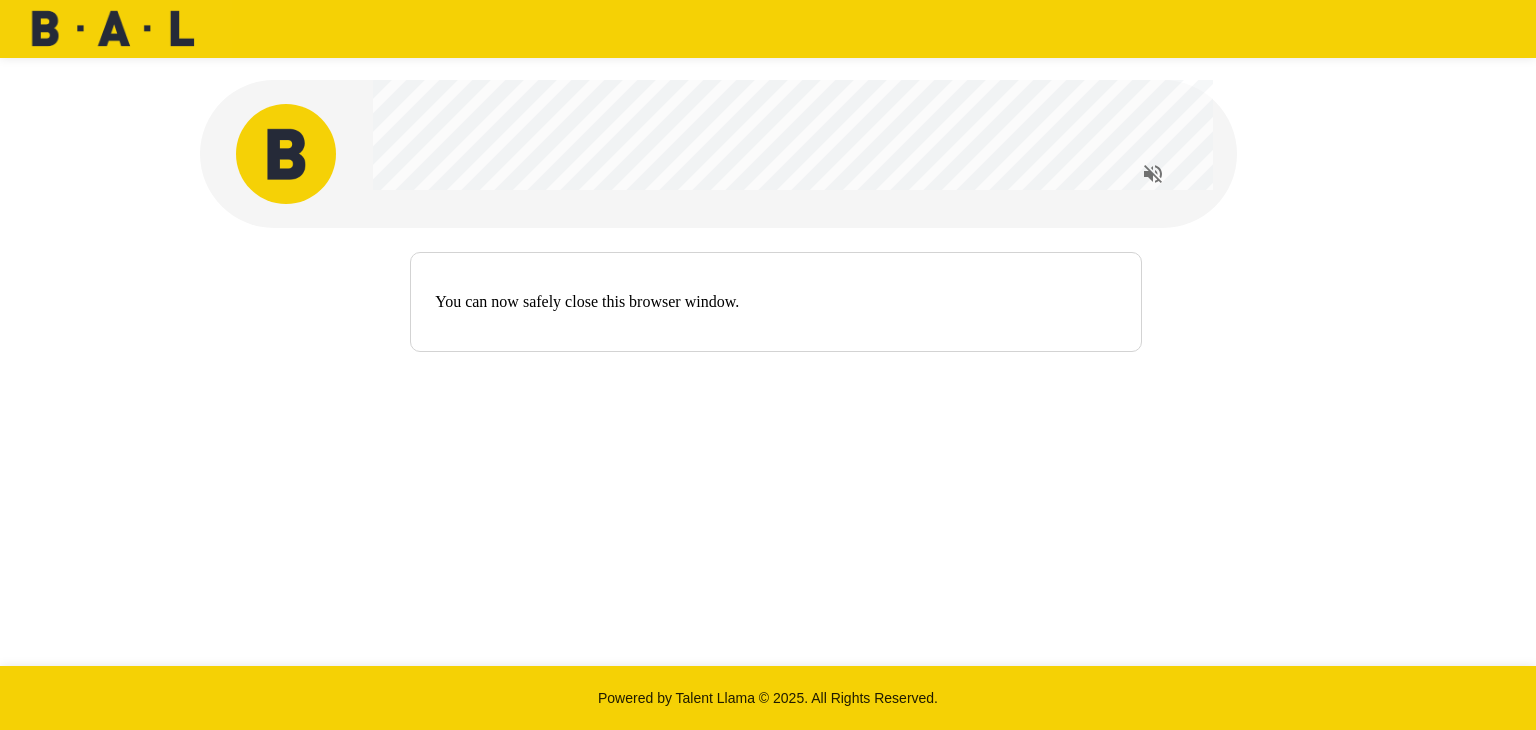 click on "You can now safely close this browser window." at bounding box center [776, 294] 